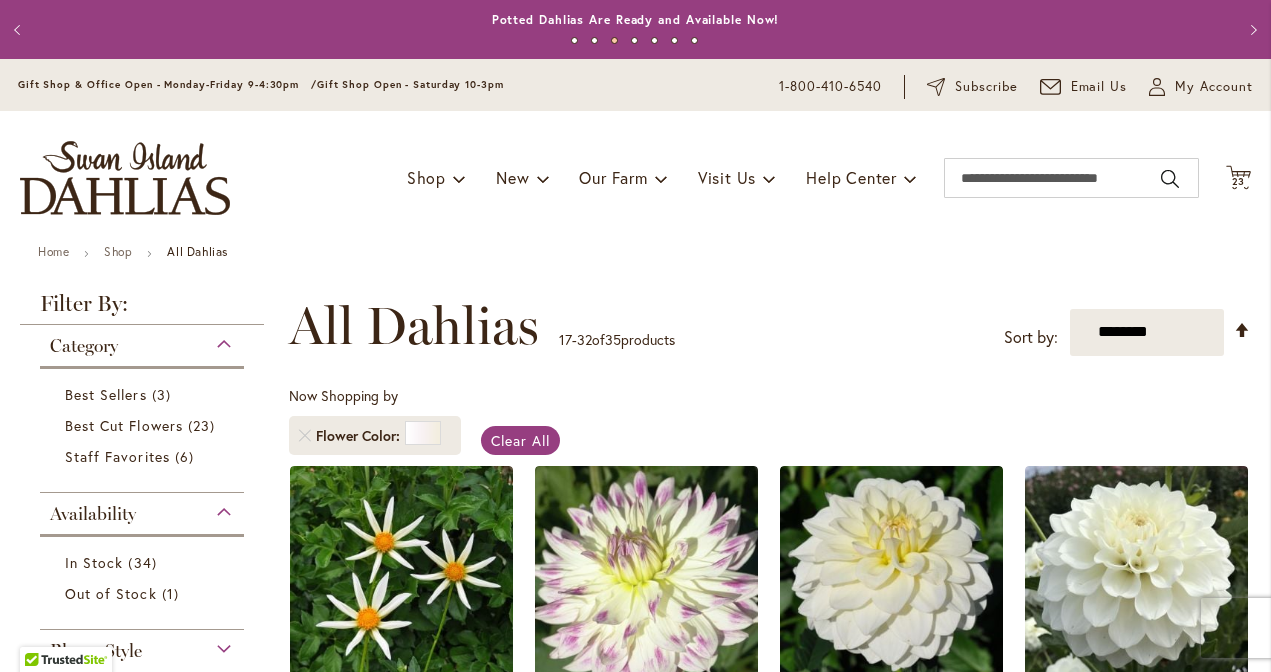 scroll, scrollTop: 0, scrollLeft: 0, axis: both 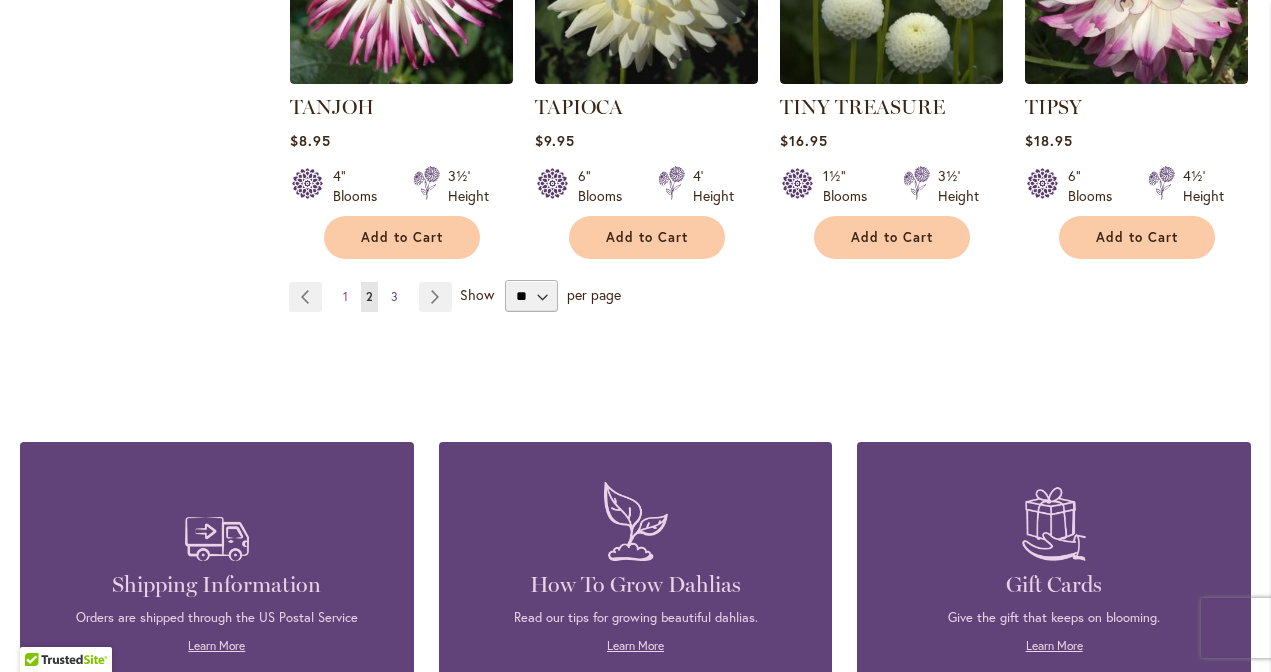 click on "3" at bounding box center [394, 296] 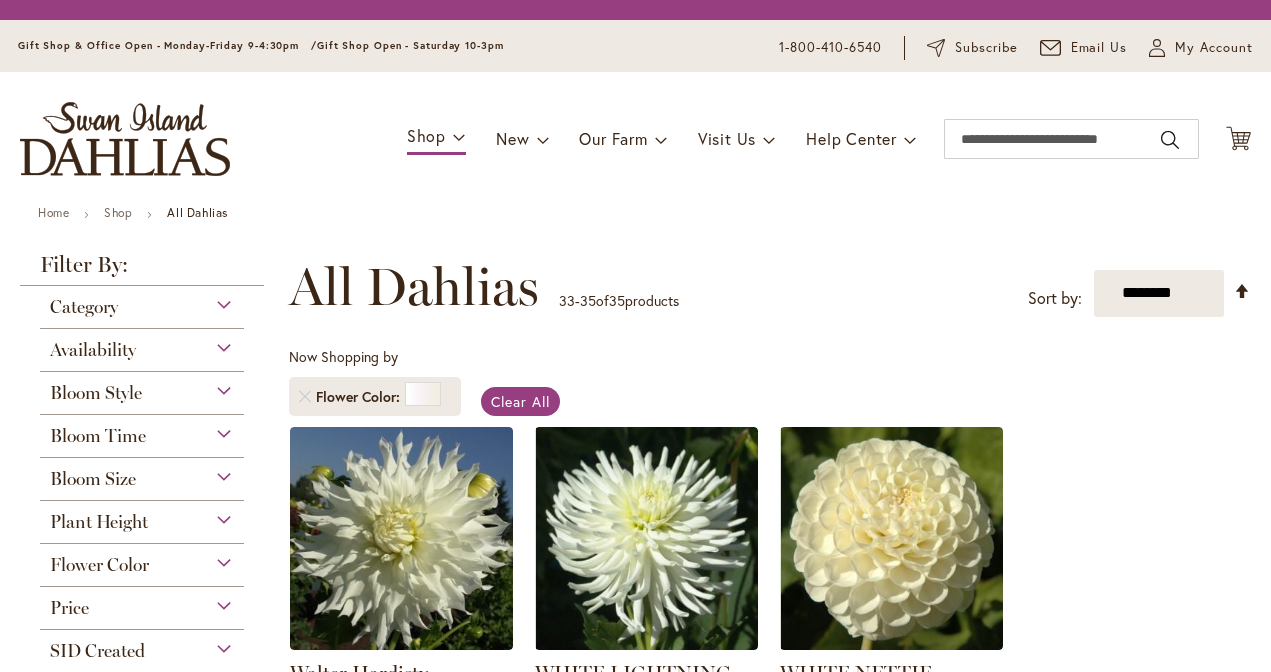 scroll, scrollTop: 0, scrollLeft: 0, axis: both 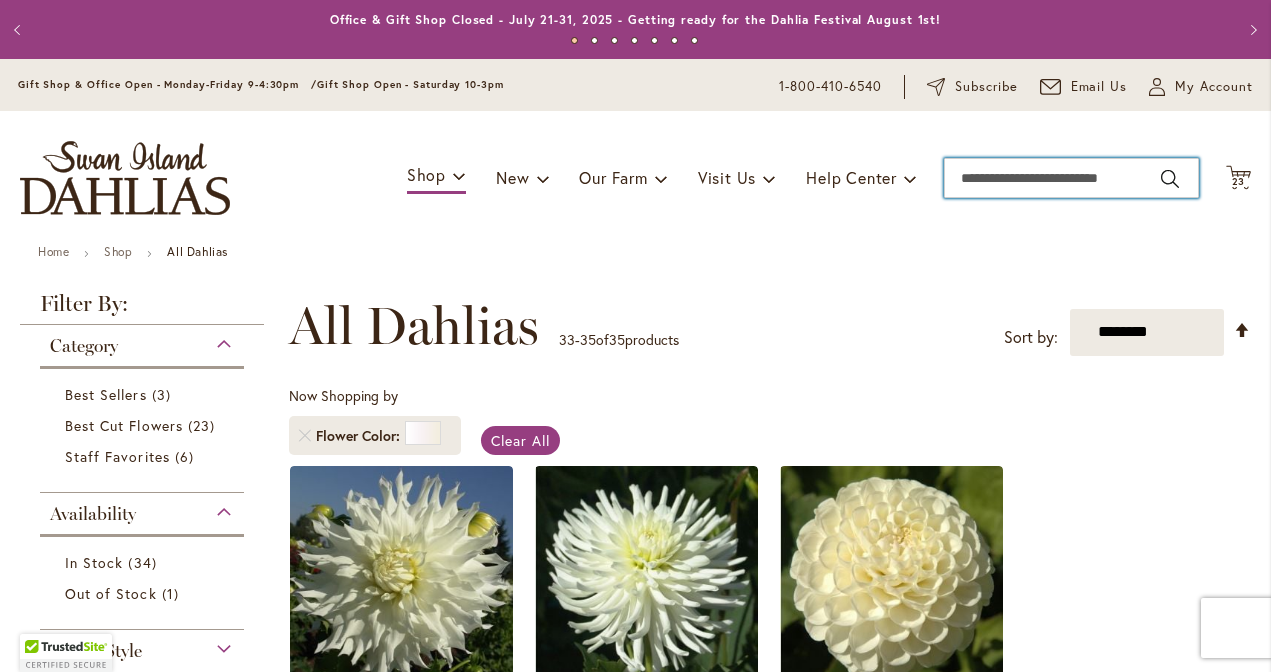 click on "Search" at bounding box center [1071, 178] 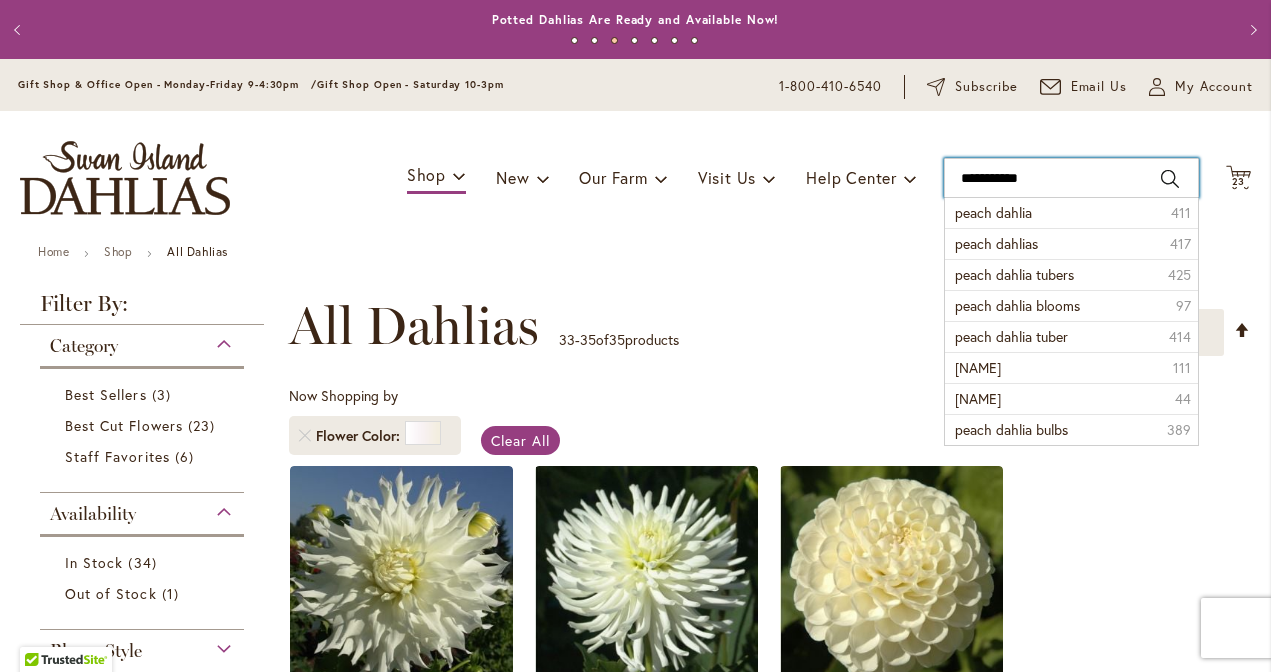 type on "**********" 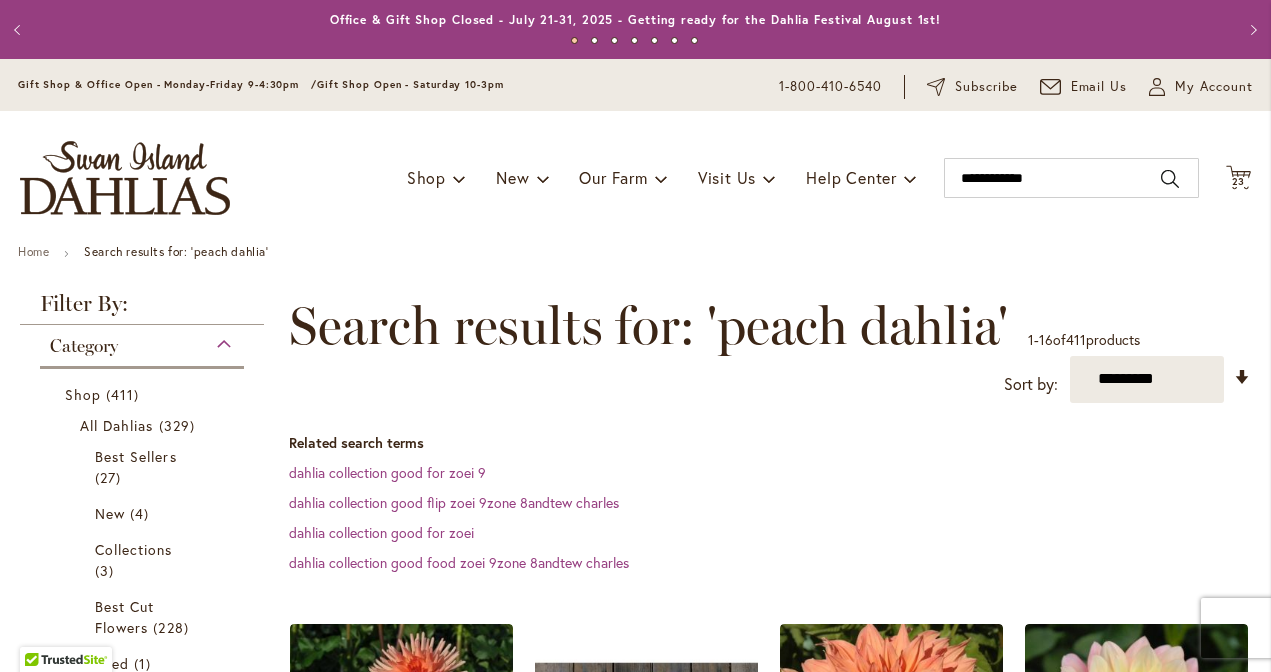 scroll, scrollTop: 0, scrollLeft: 0, axis: both 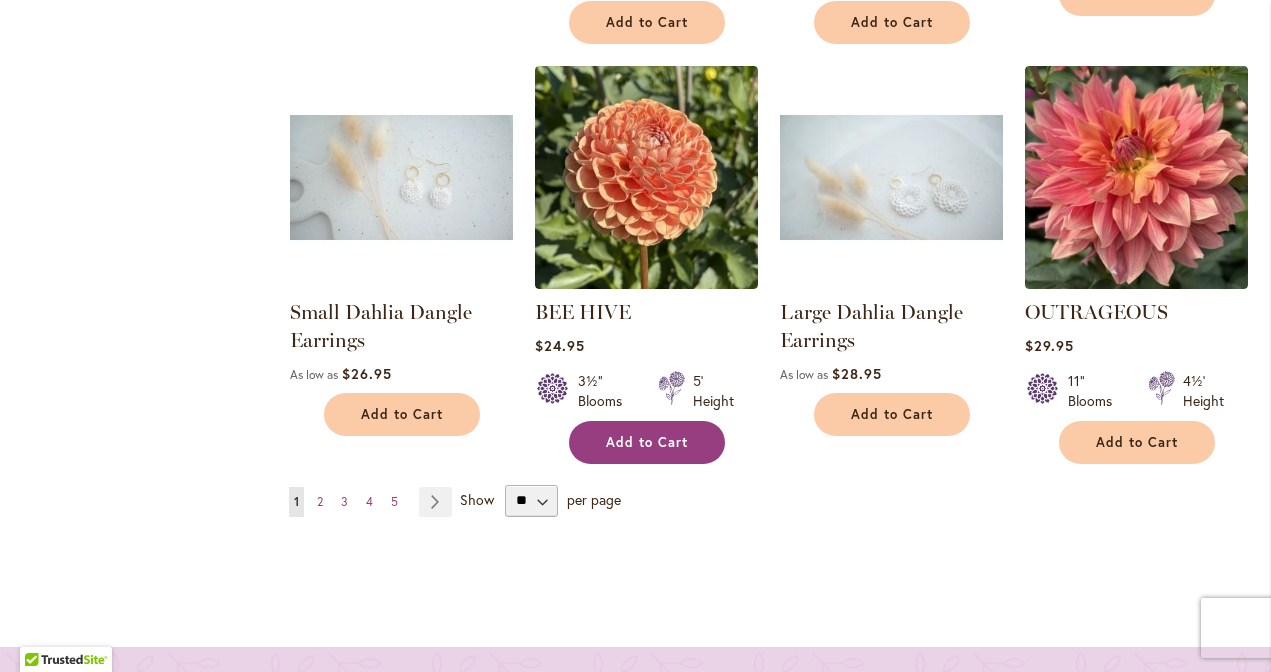 click on "Add to Cart" at bounding box center (647, 442) 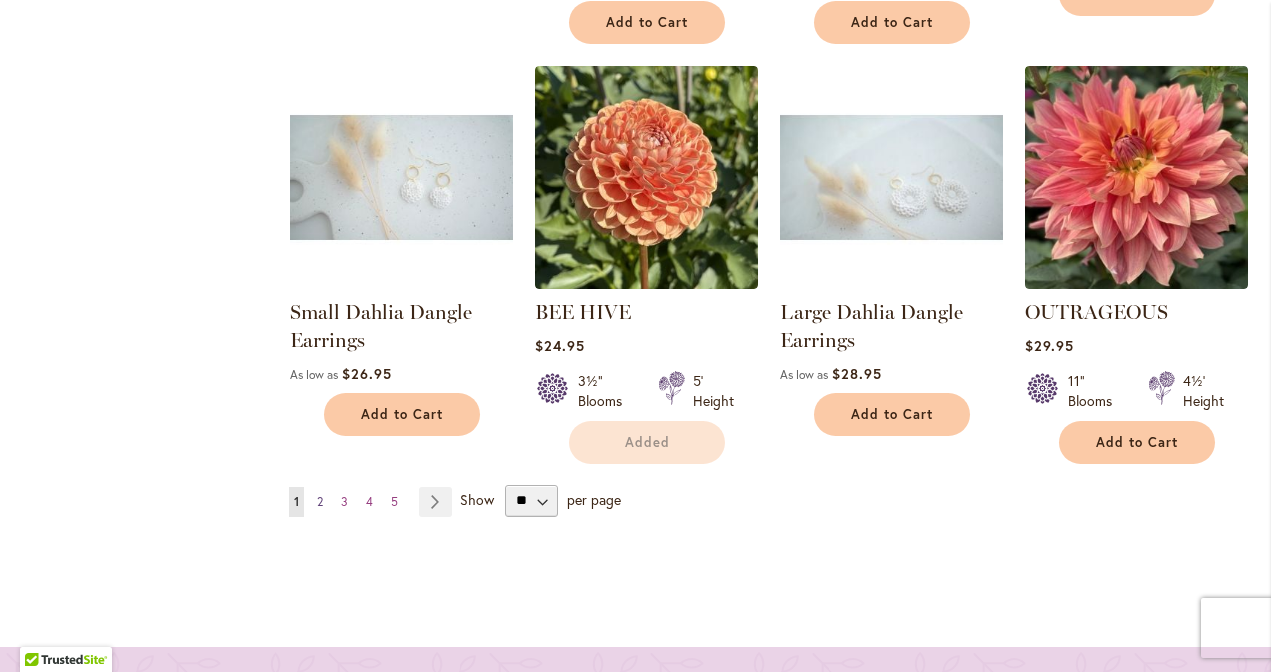 click on "Page
2" at bounding box center (320, 502) 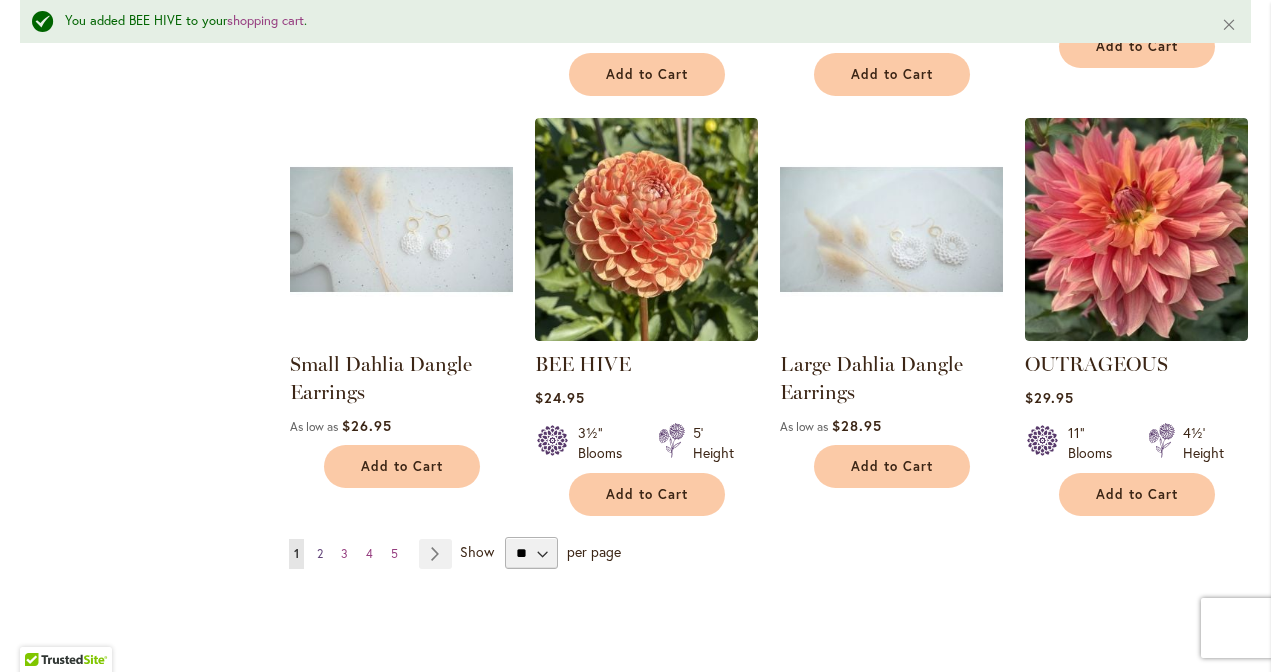 scroll, scrollTop: 1898, scrollLeft: 0, axis: vertical 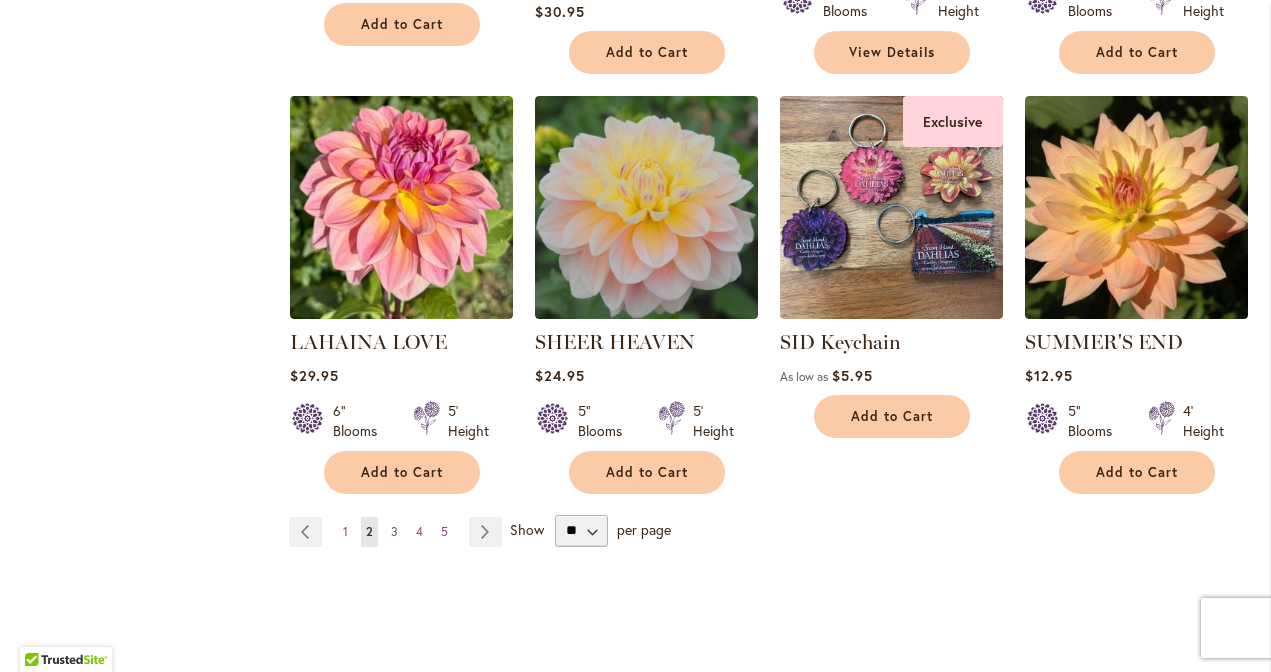 click on "3" at bounding box center [394, 531] 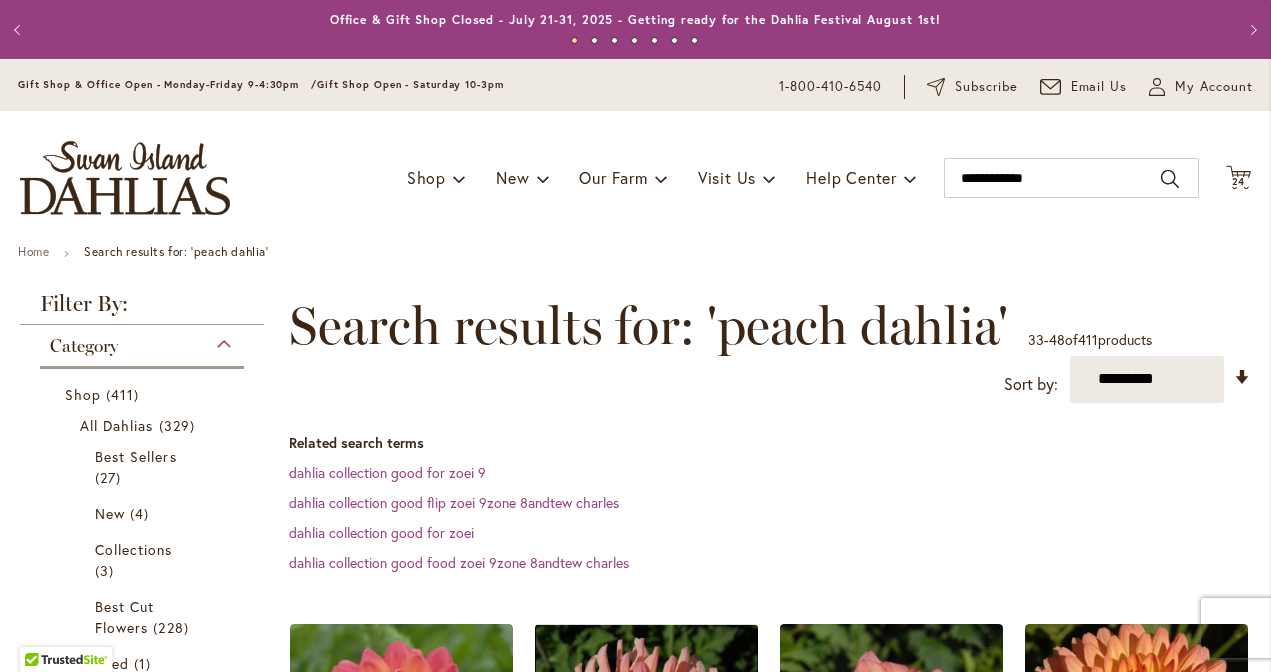 scroll, scrollTop: 0, scrollLeft: 0, axis: both 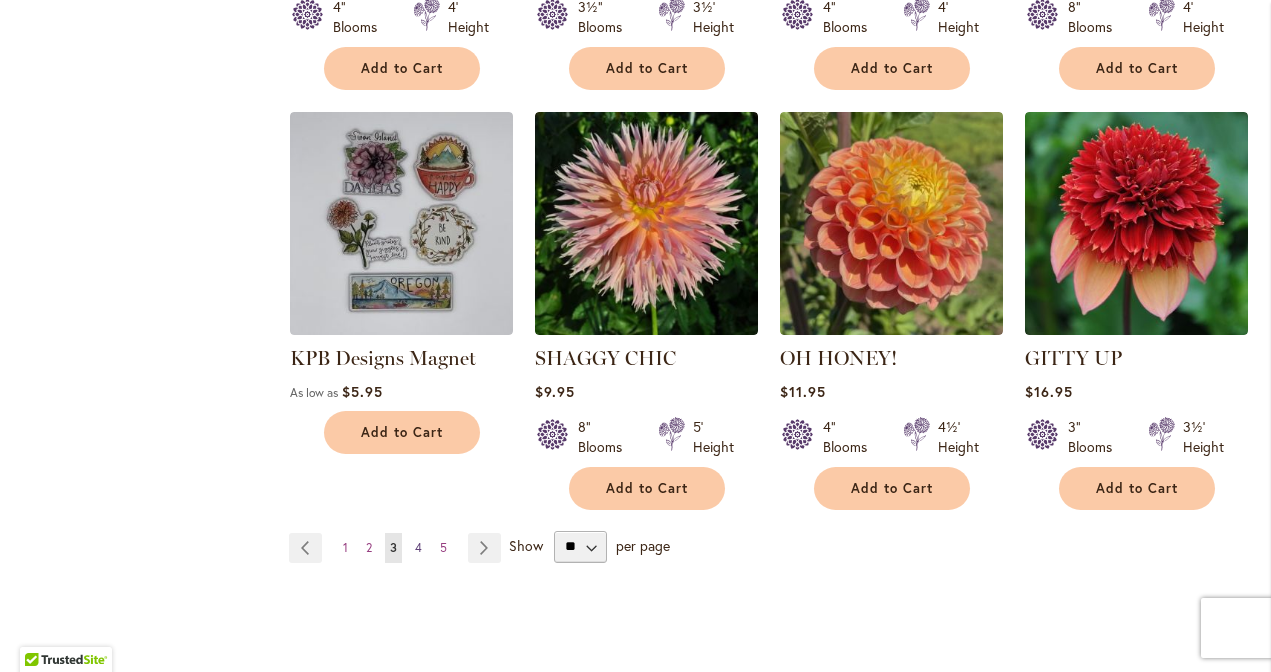click on "4" at bounding box center (418, 547) 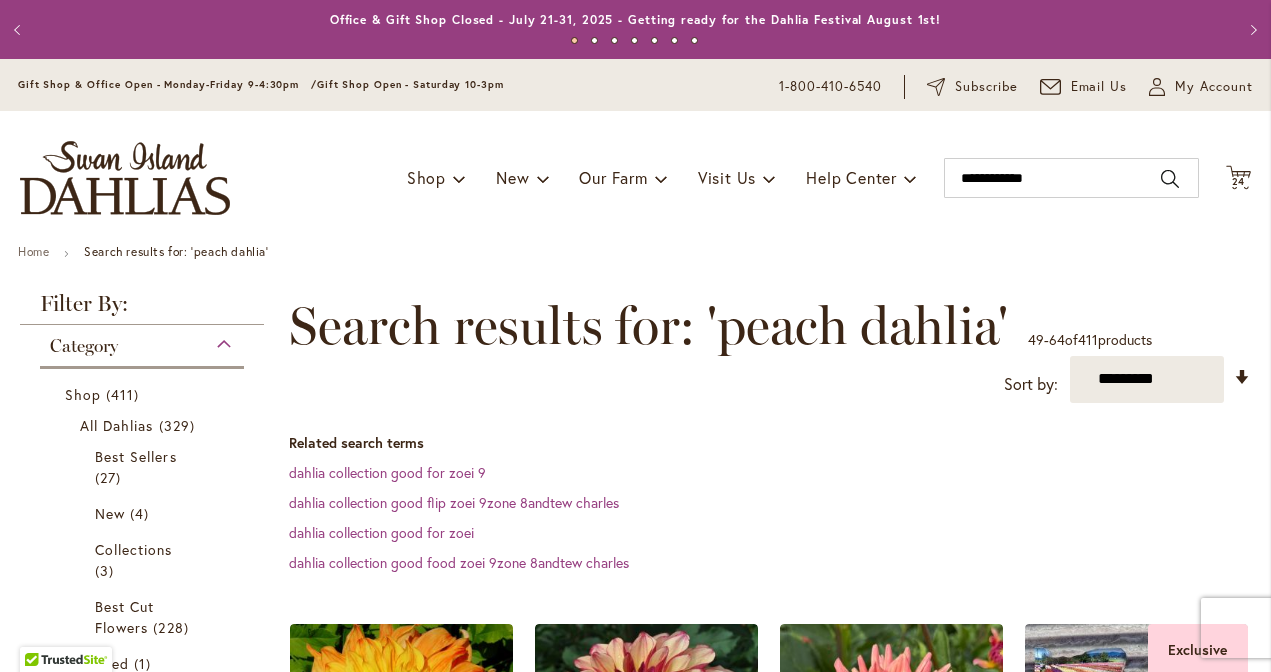 scroll, scrollTop: 0, scrollLeft: 0, axis: both 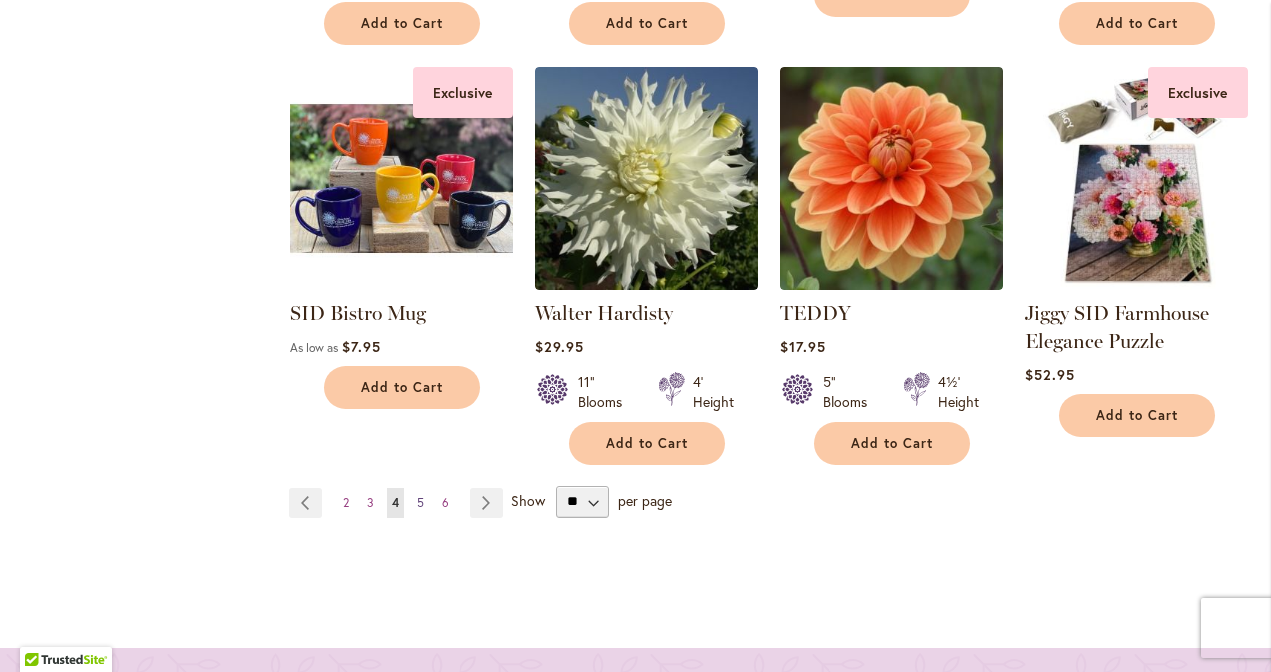 click on "5" at bounding box center [420, 502] 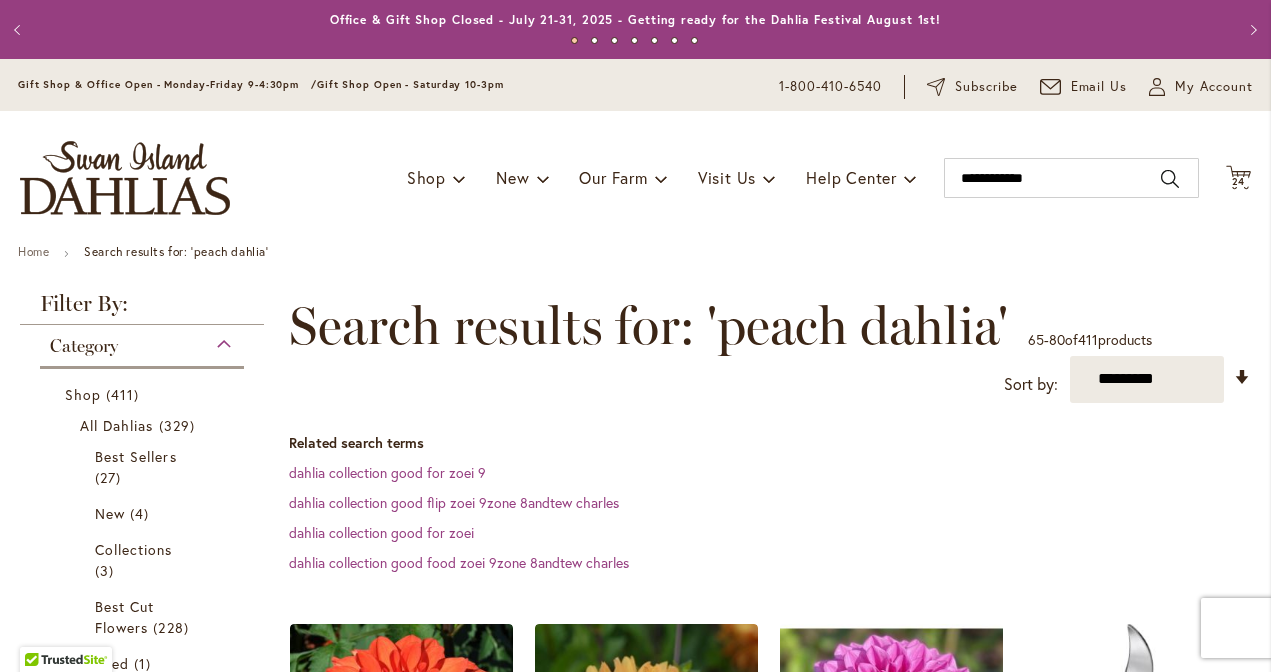 scroll, scrollTop: 0, scrollLeft: 0, axis: both 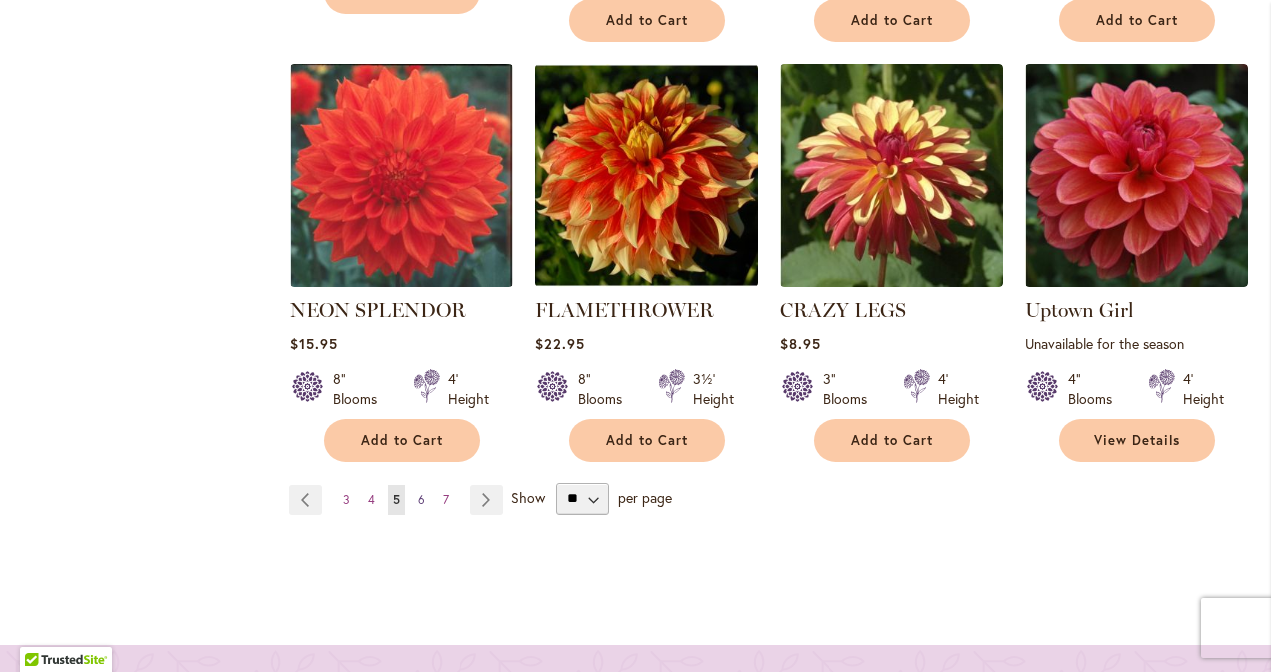 click on "6" at bounding box center (421, 499) 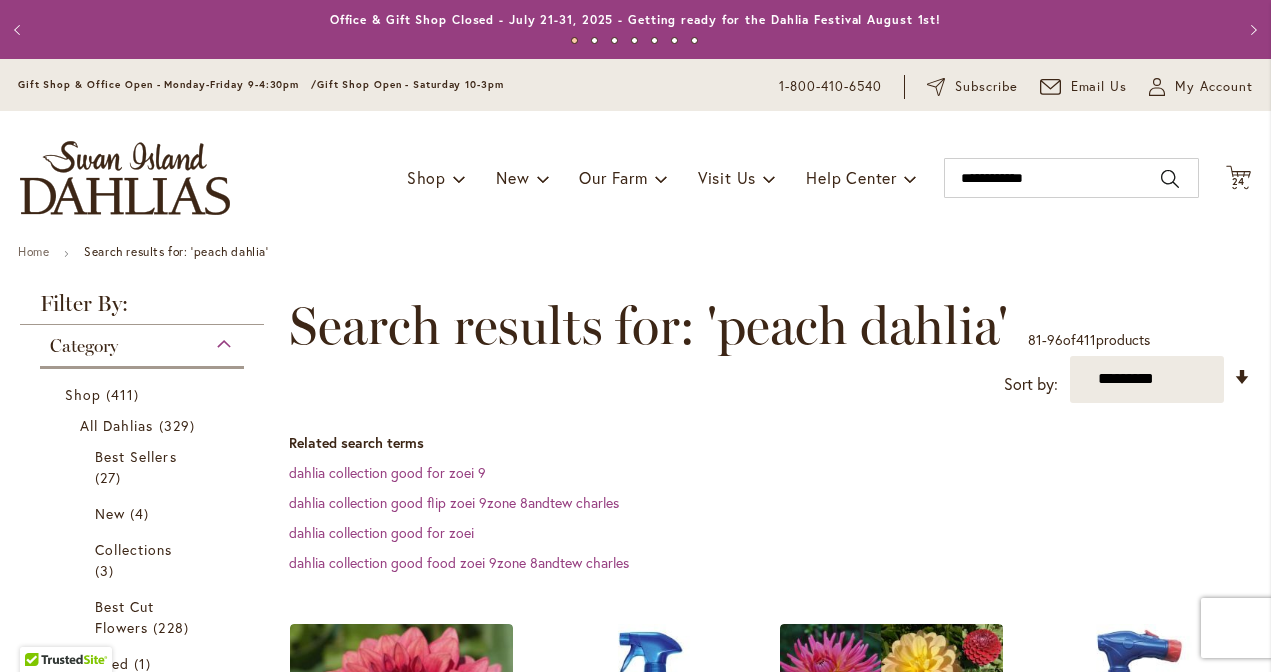 scroll, scrollTop: 0, scrollLeft: 0, axis: both 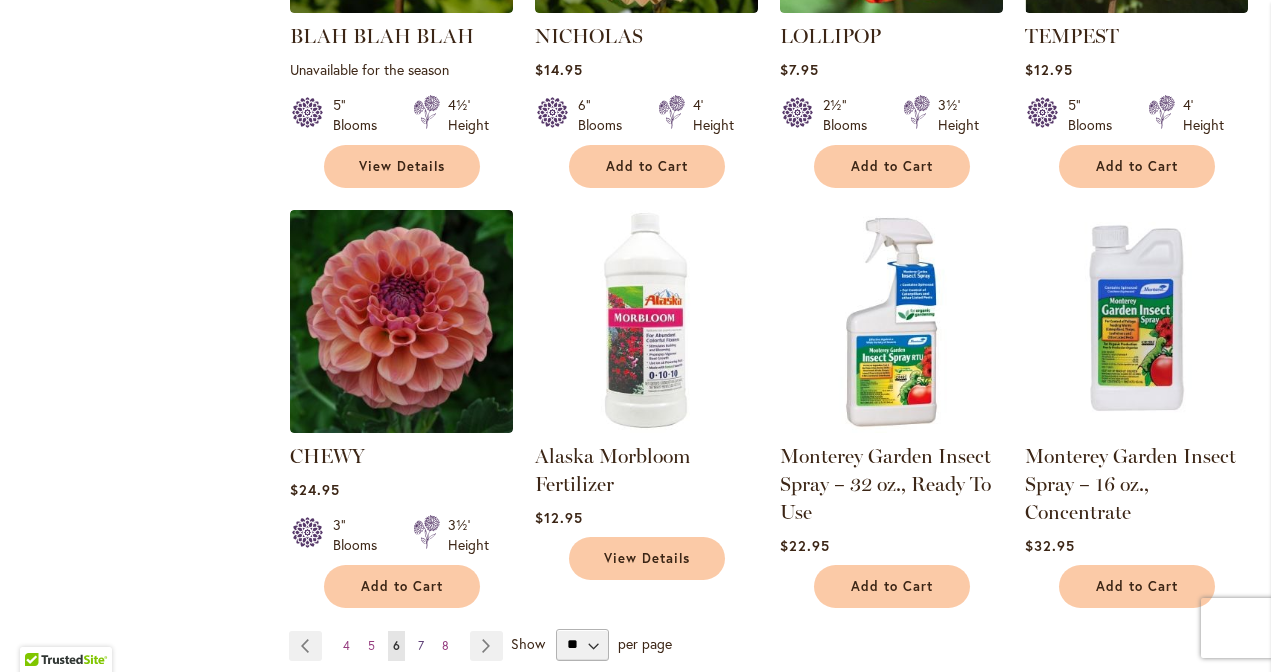 click on "7" at bounding box center [421, 645] 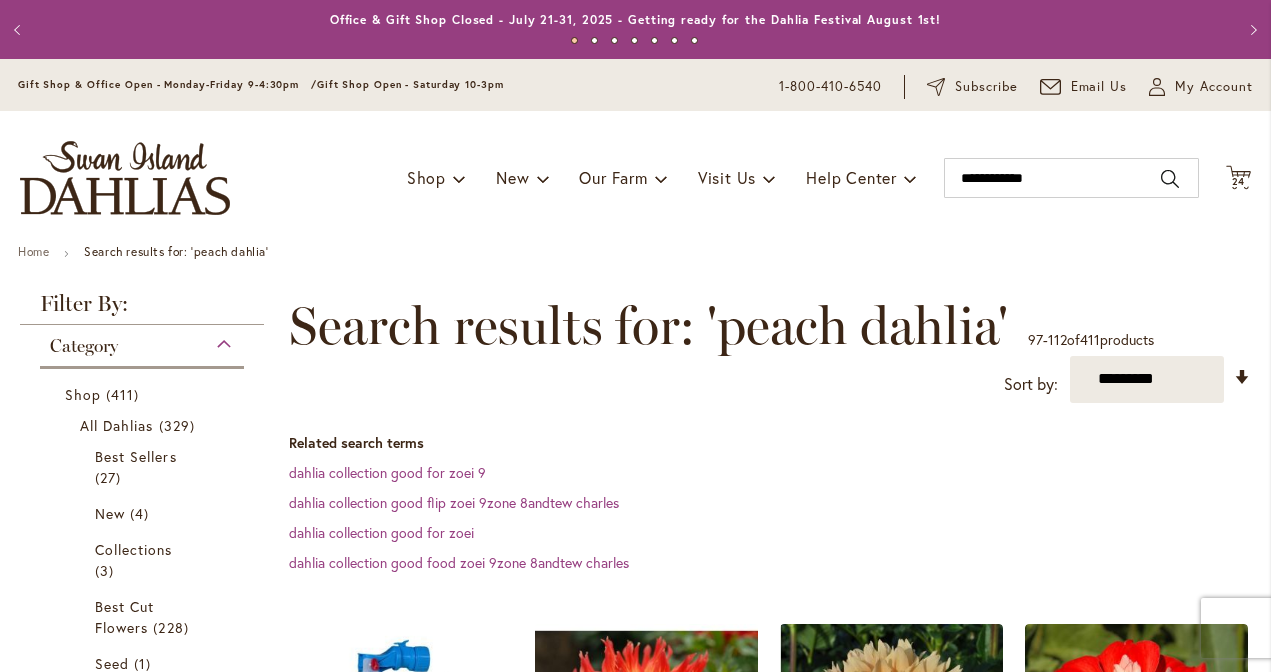 scroll, scrollTop: 0, scrollLeft: 0, axis: both 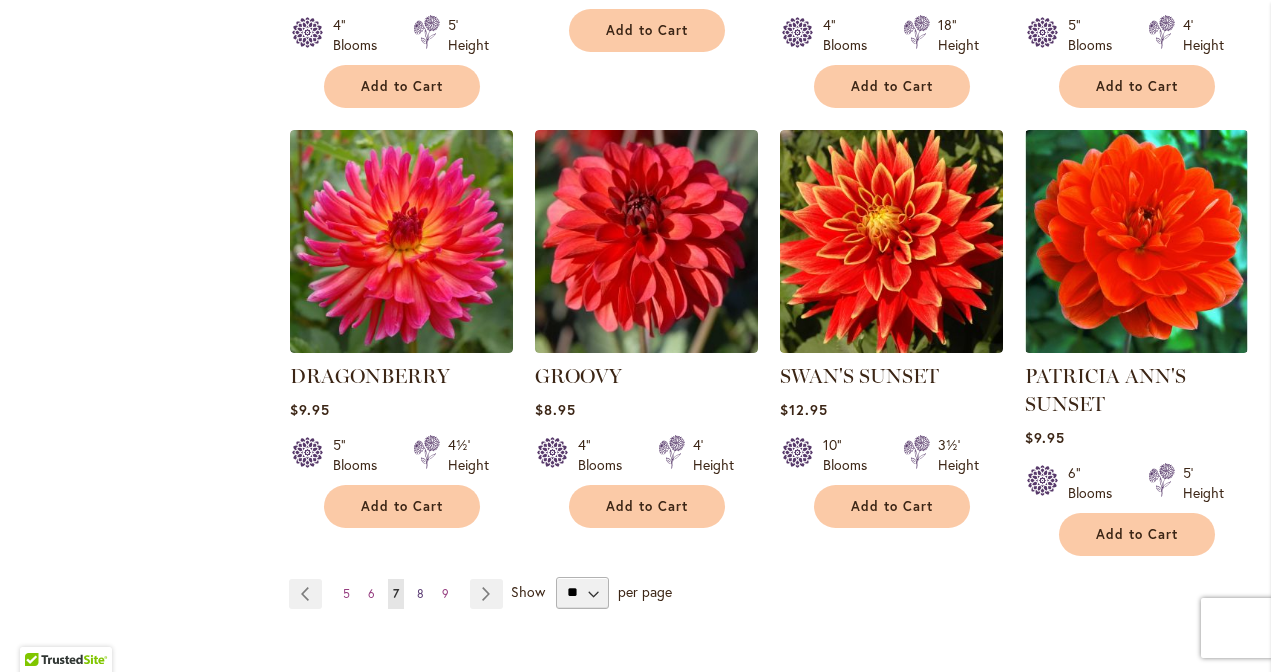 click on "Page
8" at bounding box center (420, 594) 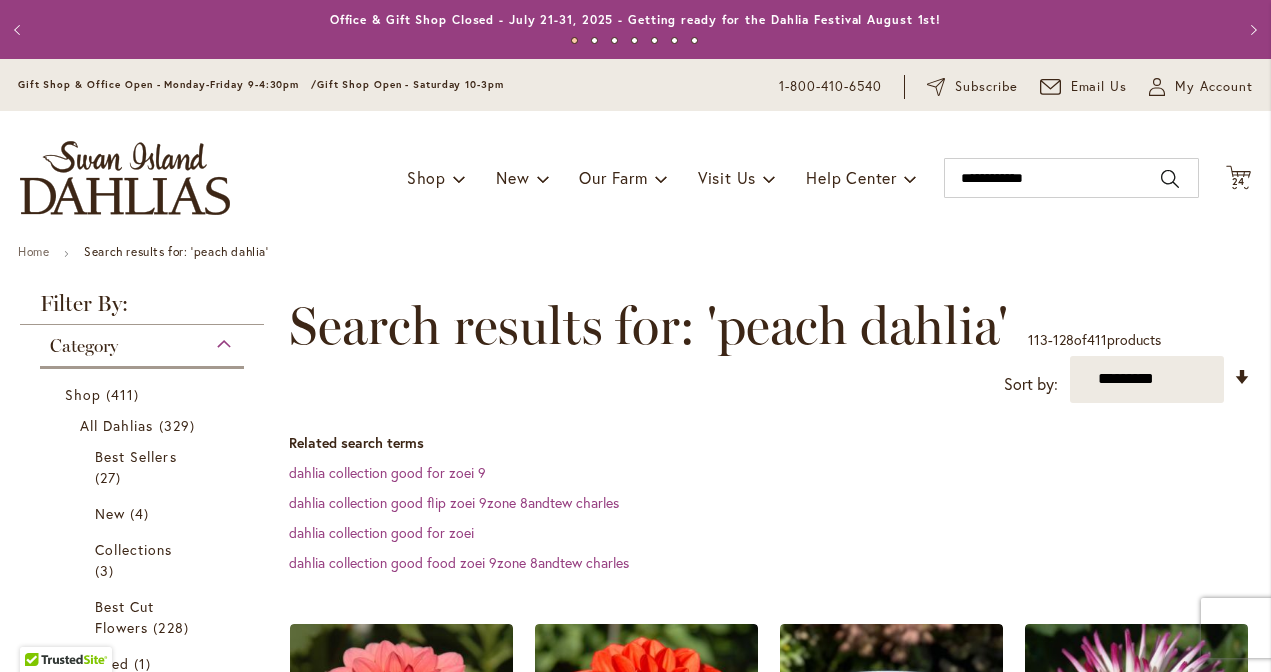 scroll, scrollTop: 0, scrollLeft: 0, axis: both 